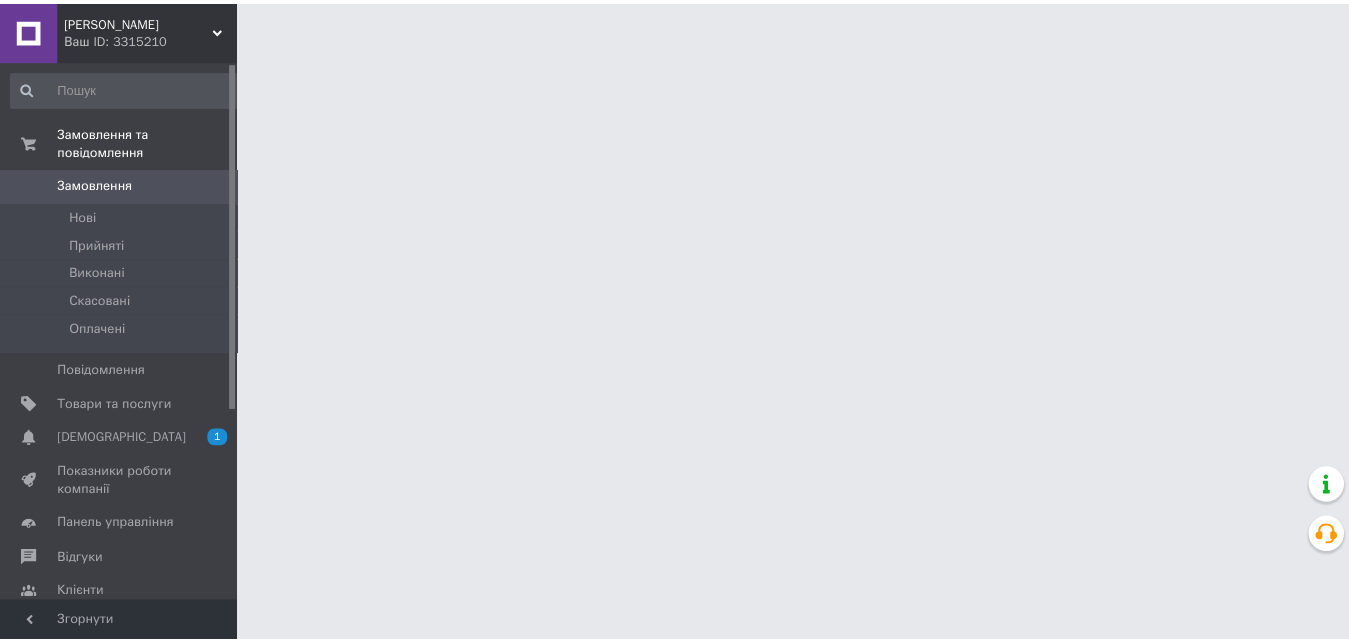 scroll, scrollTop: 0, scrollLeft: 0, axis: both 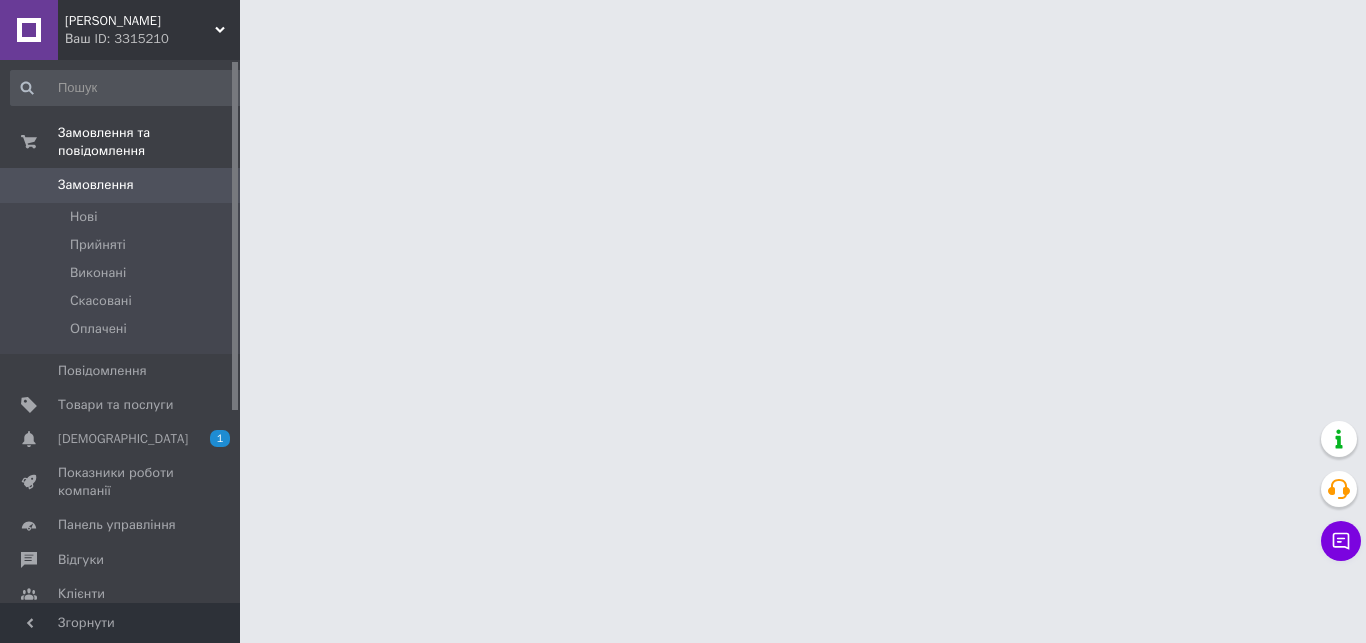 click on "[PERSON_NAME] Ваш ID: 3315210 Сайт ТД Петровський Кабінет покупця Перевірити стан системи Сторінка на порталі Торговий Дім Петровський Покупець [PERSON_NAME] Замовлення та повідомлення Замовлення 0 [GEOGRAPHIC_DATA] Виконані Скасовані Оплачені Повідомлення 0 Товари та послуги Сповіщення 1 0 Показники роботи компанії Панель управління Відгуки Клієнти Каталог ProSale Аналітика Інструменти веб-майстра та SEO Управління сайтом Гаманець компанії [PERSON_NAME] Тарифи та рахунки Prom мікс 1 000 Згорнути" at bounding box center [683, 25] 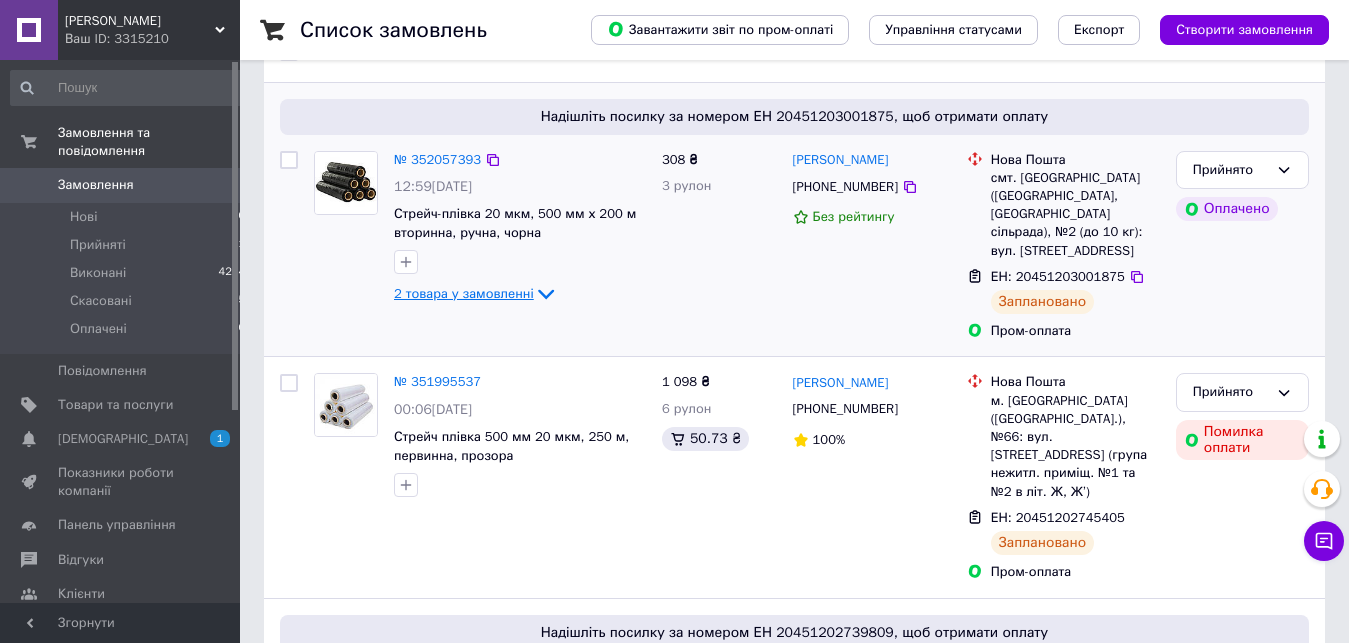 scroll, scrollTop: 0, scrollLeft: 0, axis: both 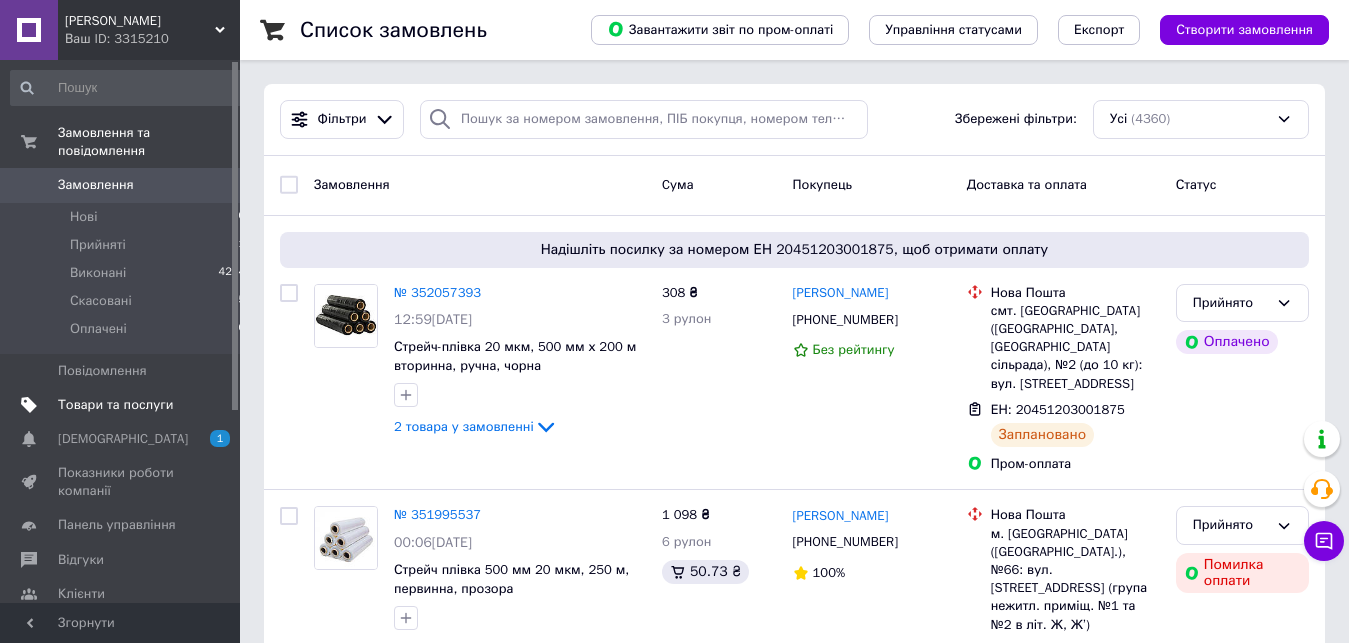 click on "Товари та послуги" at bounding box center (128, 405) 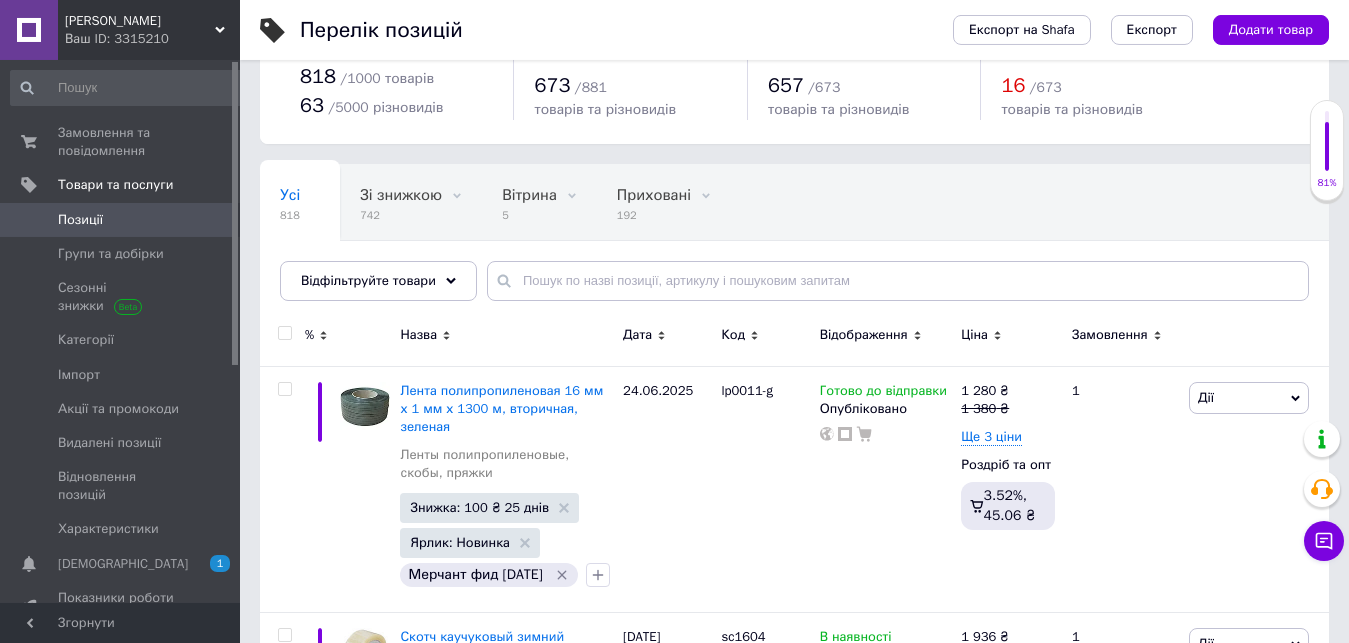 scroll, scrollTop: 102, scrollLeft: 0, axis: vertical 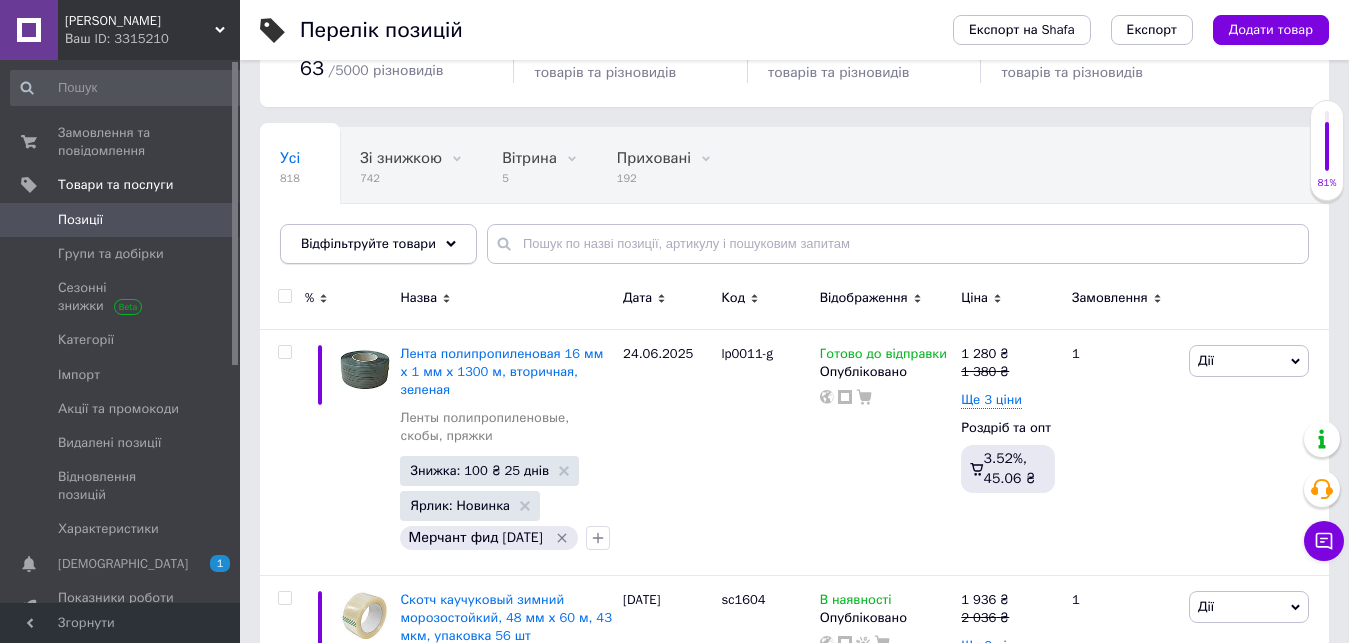 click on "Відфільтруйте товари" at bounding box center (368, 243) 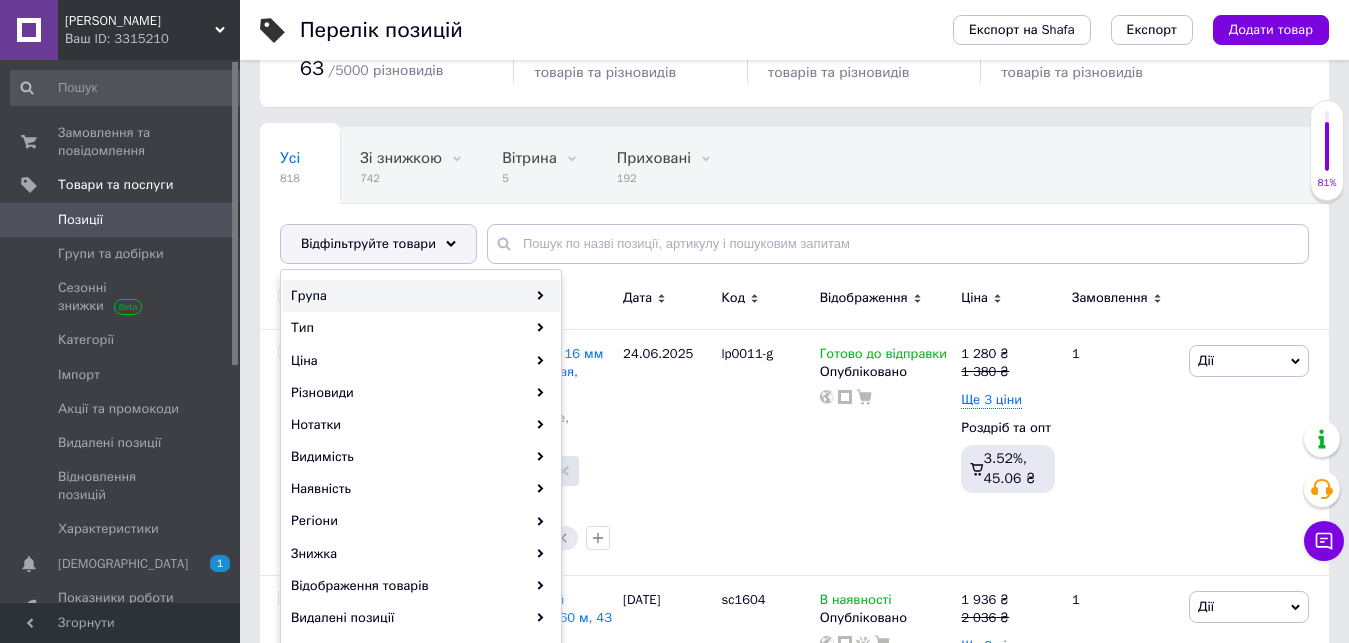 click on "Група" at bounding box center (421, 296) 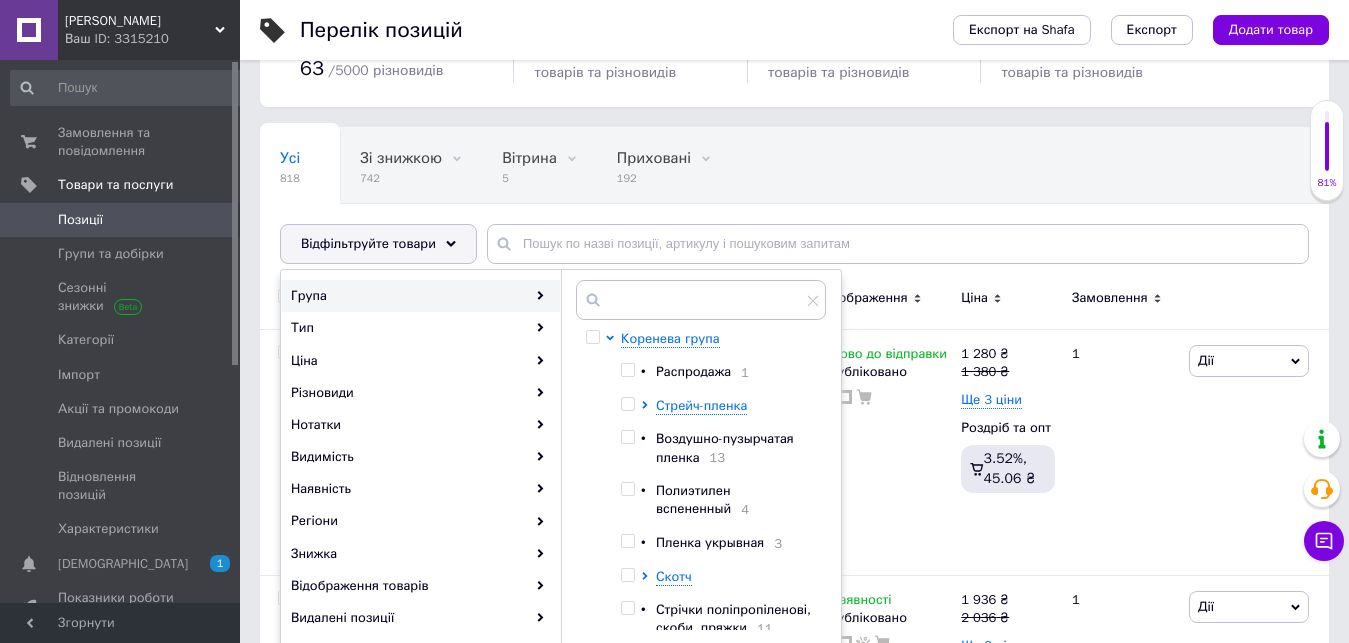 click on "Распродажа" at bounding box center [693, 371] 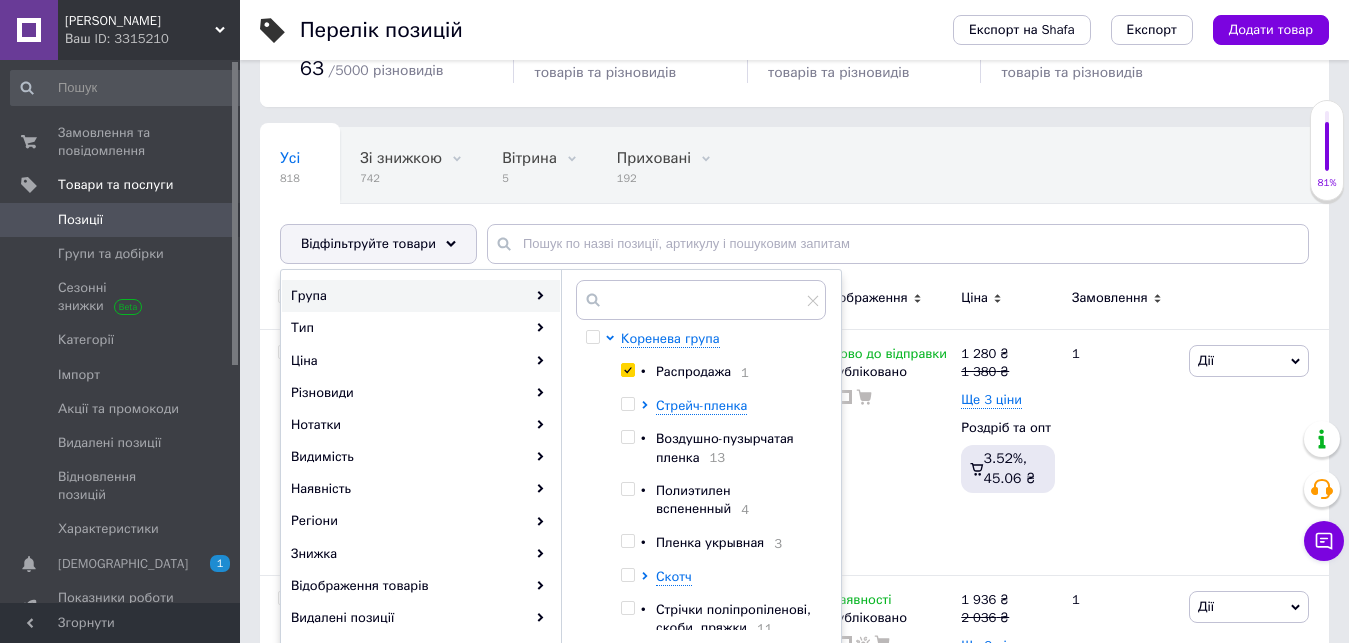 checkbox on "true" 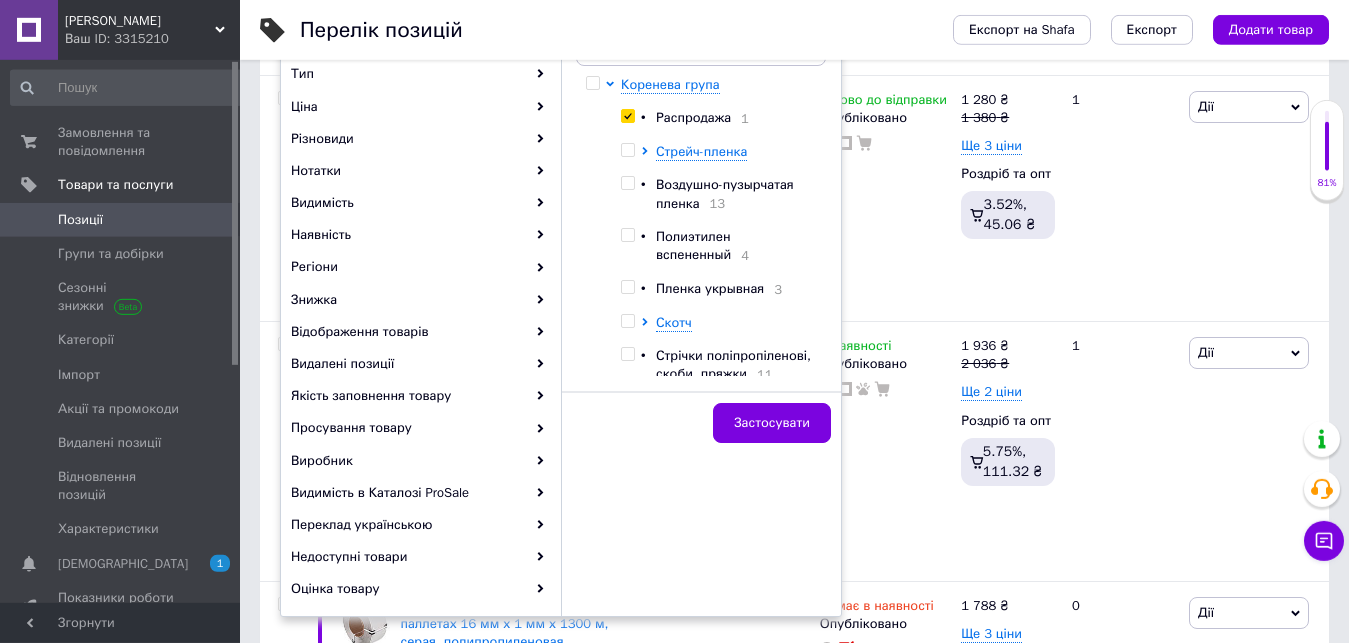scroll, scrollTop: 408, scrollLeft: 0, axis: vertical 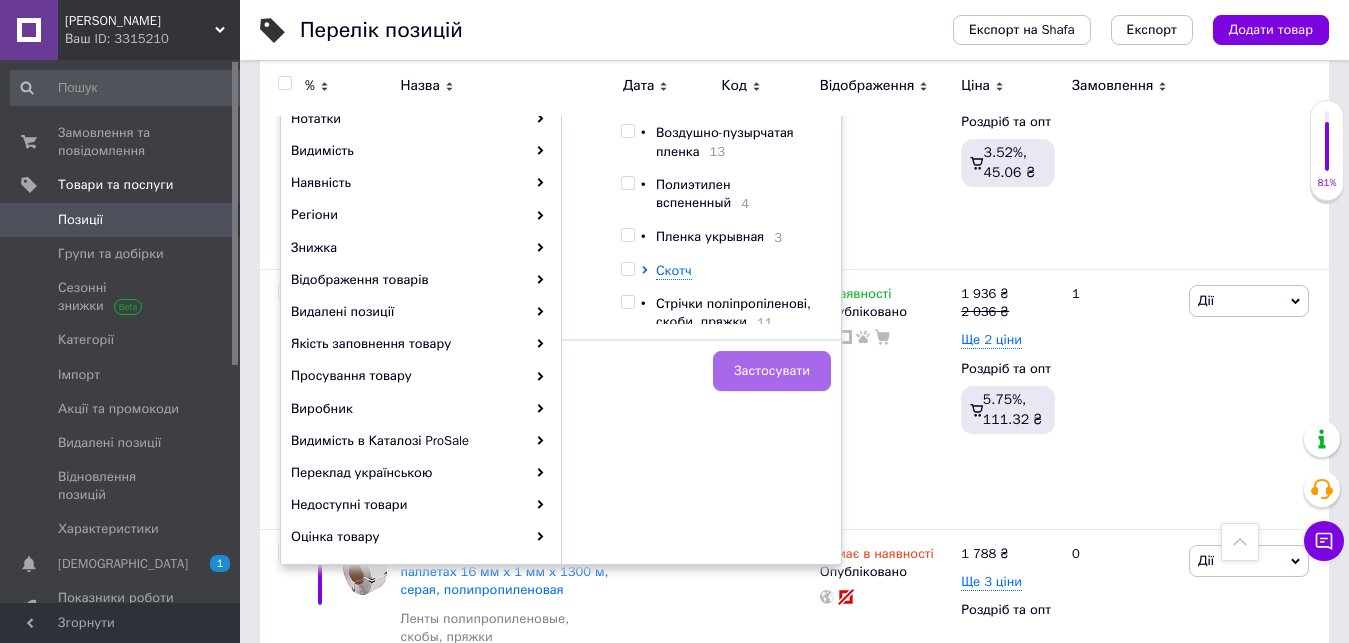 click on "Застосувати" at bounding box center (772, 371) 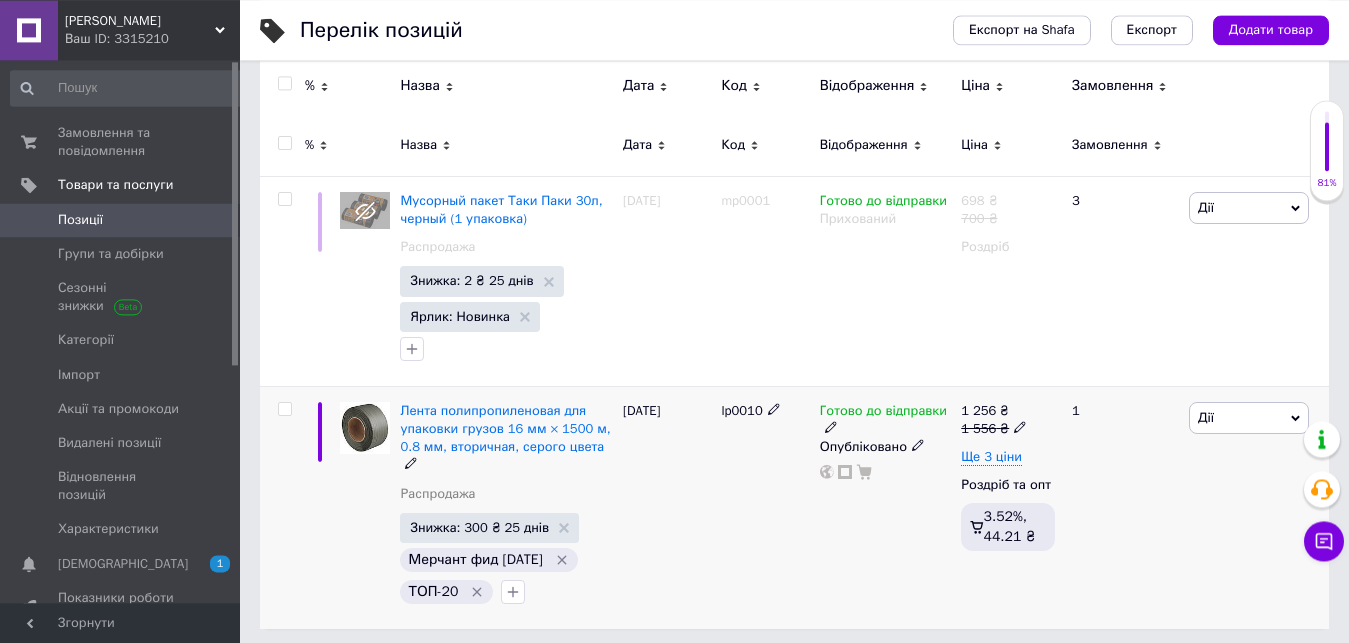 scroll, scrollTop: 296, scrollLeft: 0, axis: vertical 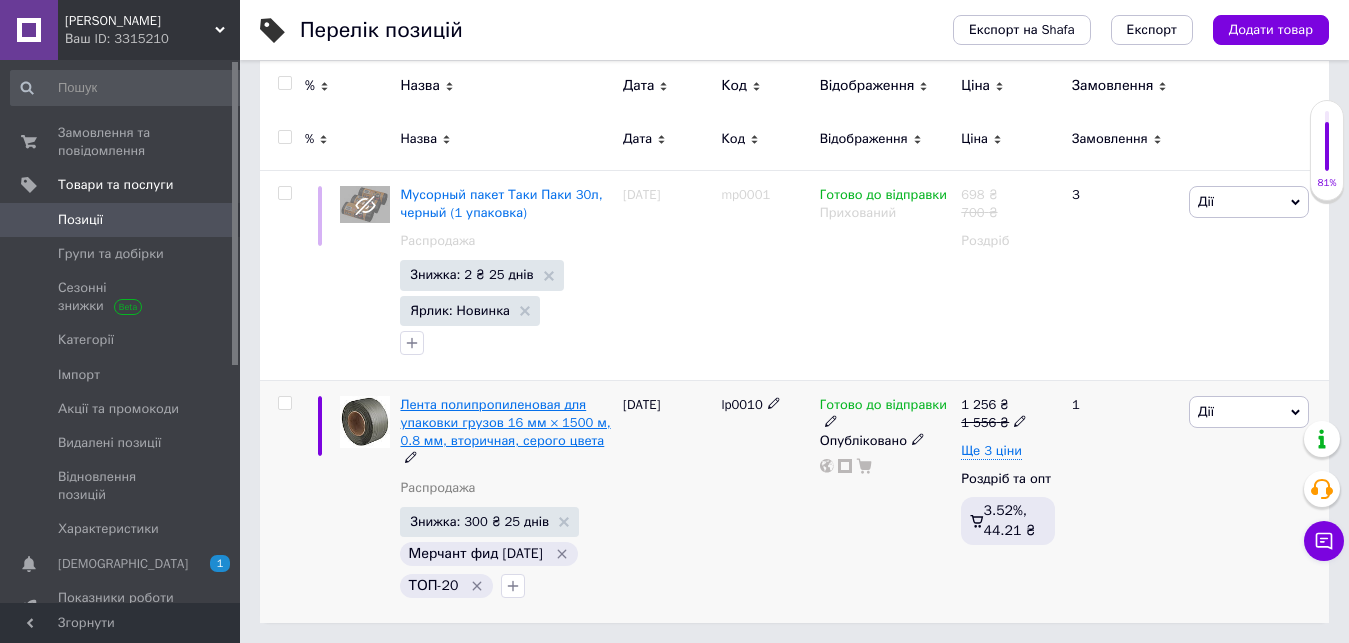 click on "Лента полипропиленовая для упаковки грузов 16 мм × 1500 м, 0.8 мм, вторичная, серого цвета" at bounding box center [505, 422] 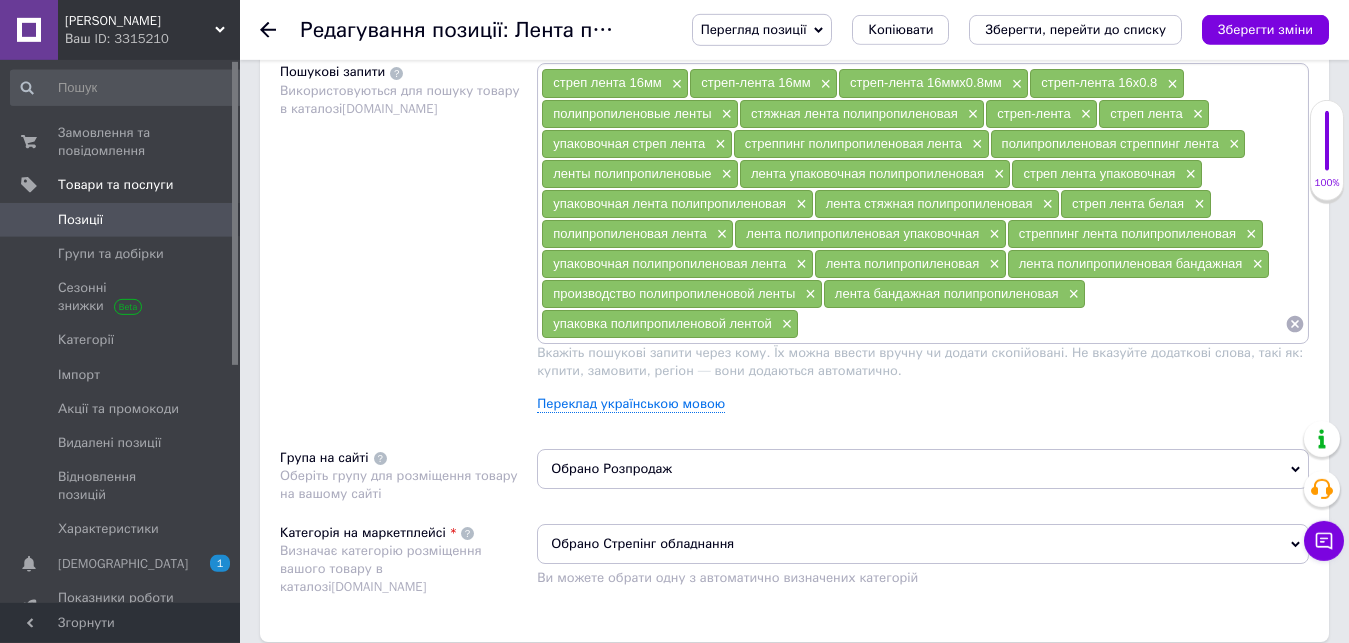 scroll, scrollTop: 1632, scrollLeft: 0, axis: vertical 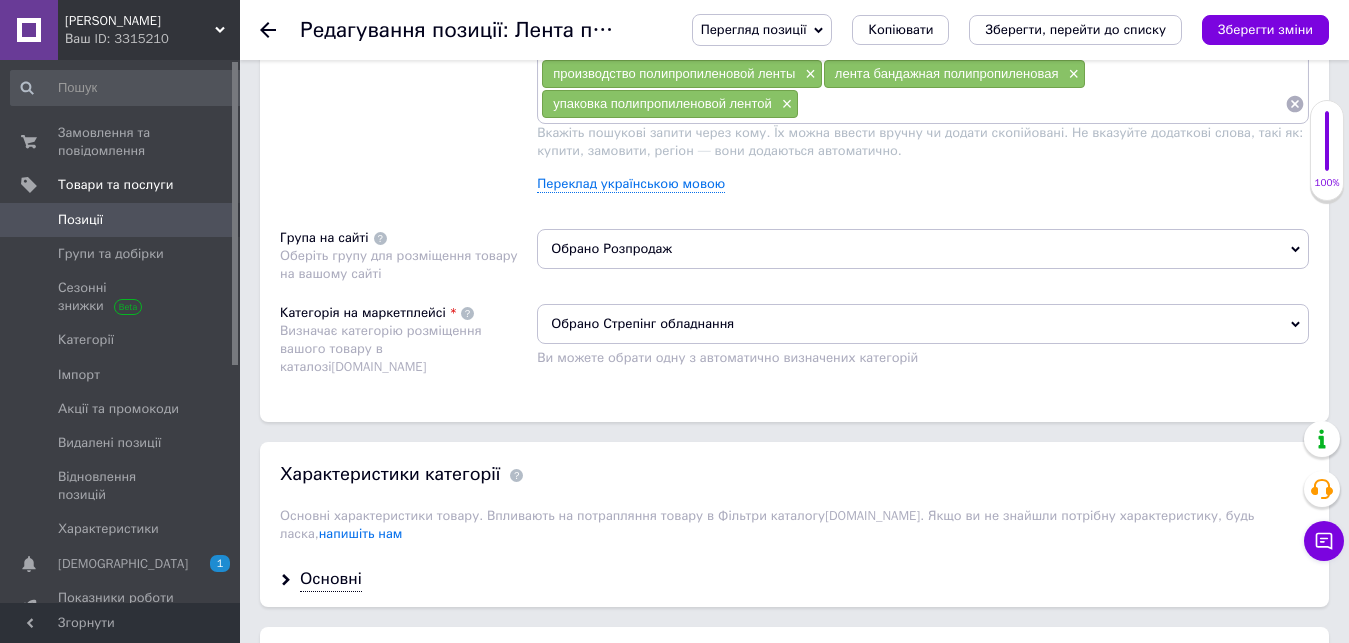 click on "Обрано Розпродаж" at bounding box center [923, 249] 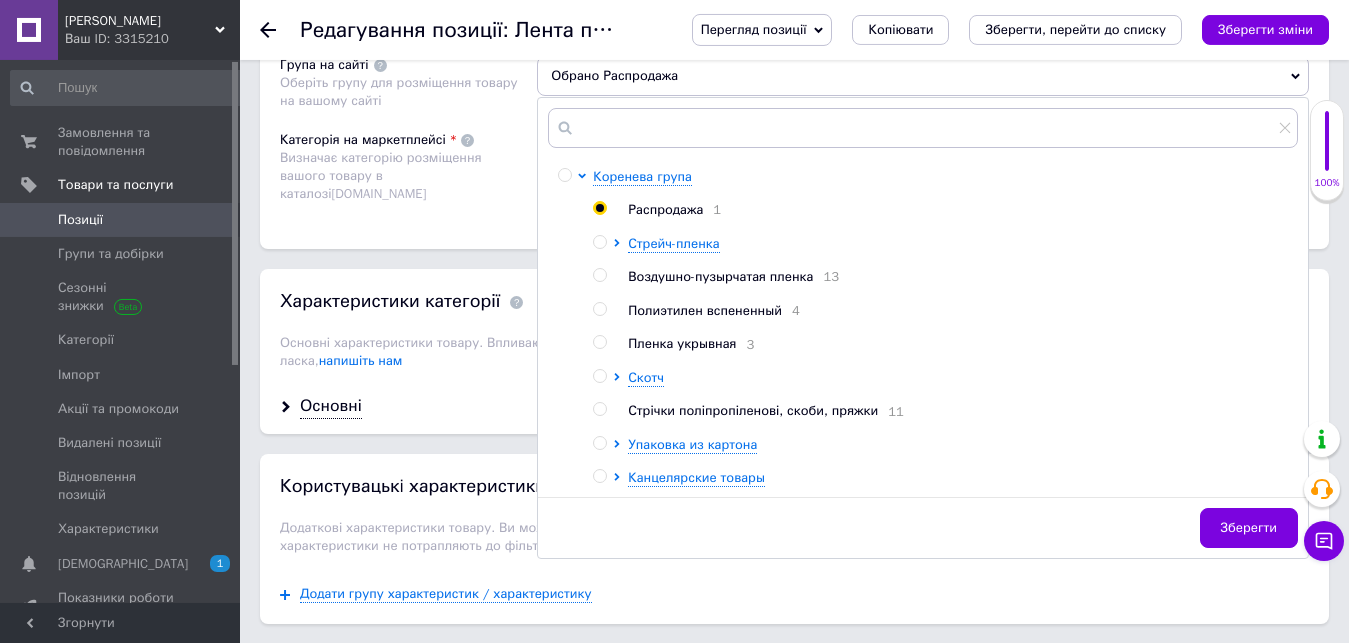 scroll, scrollTop: 1836, scrollLeft: 0, axis: vertical 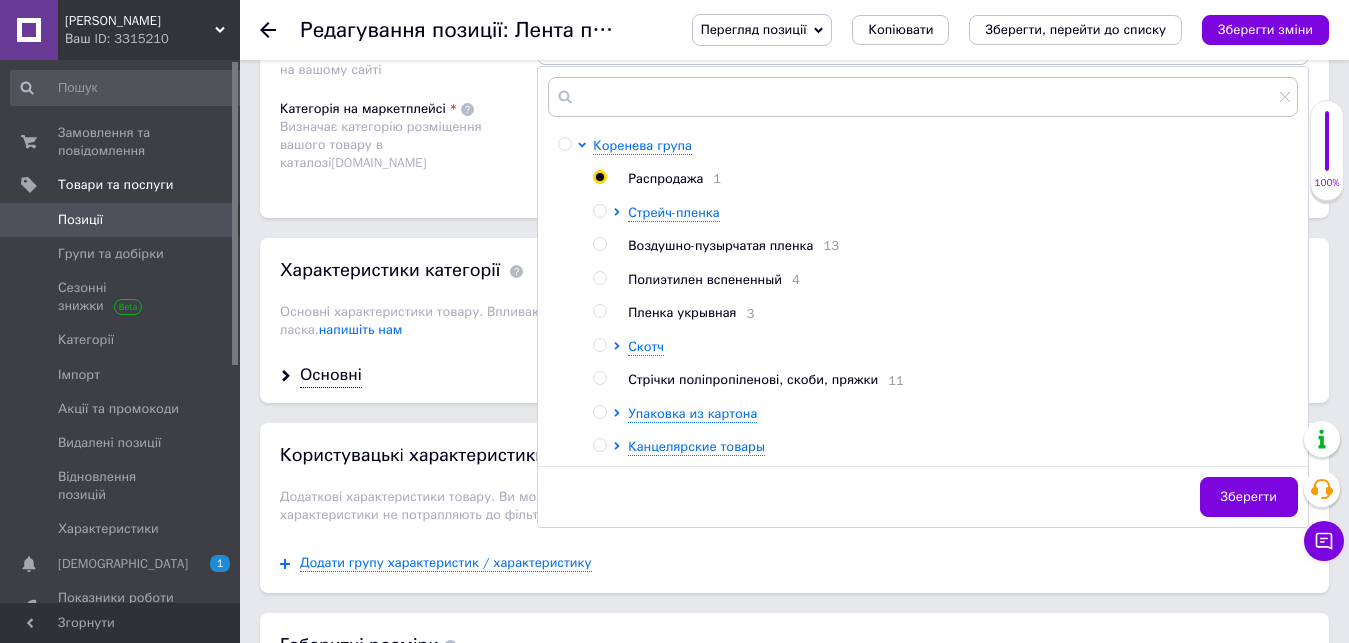 click on "Стрічки поліпропіленові, скоби, пряжки" at bounding box center (753, 379) 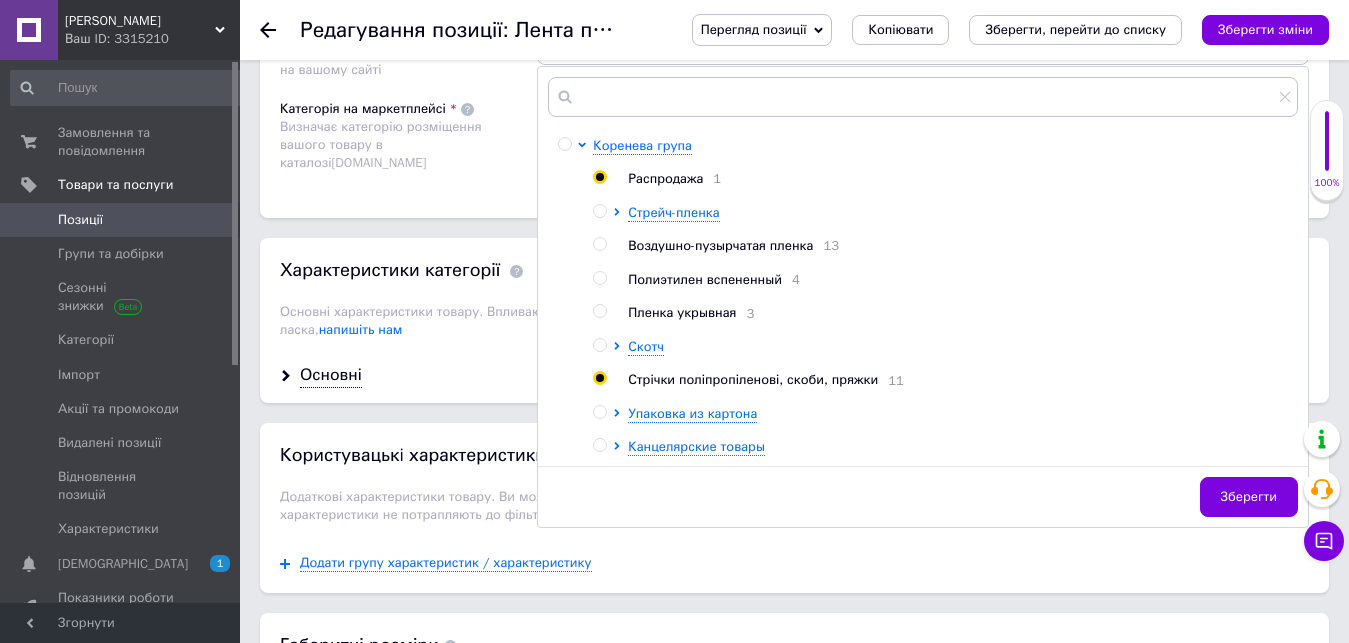 radio on "false" 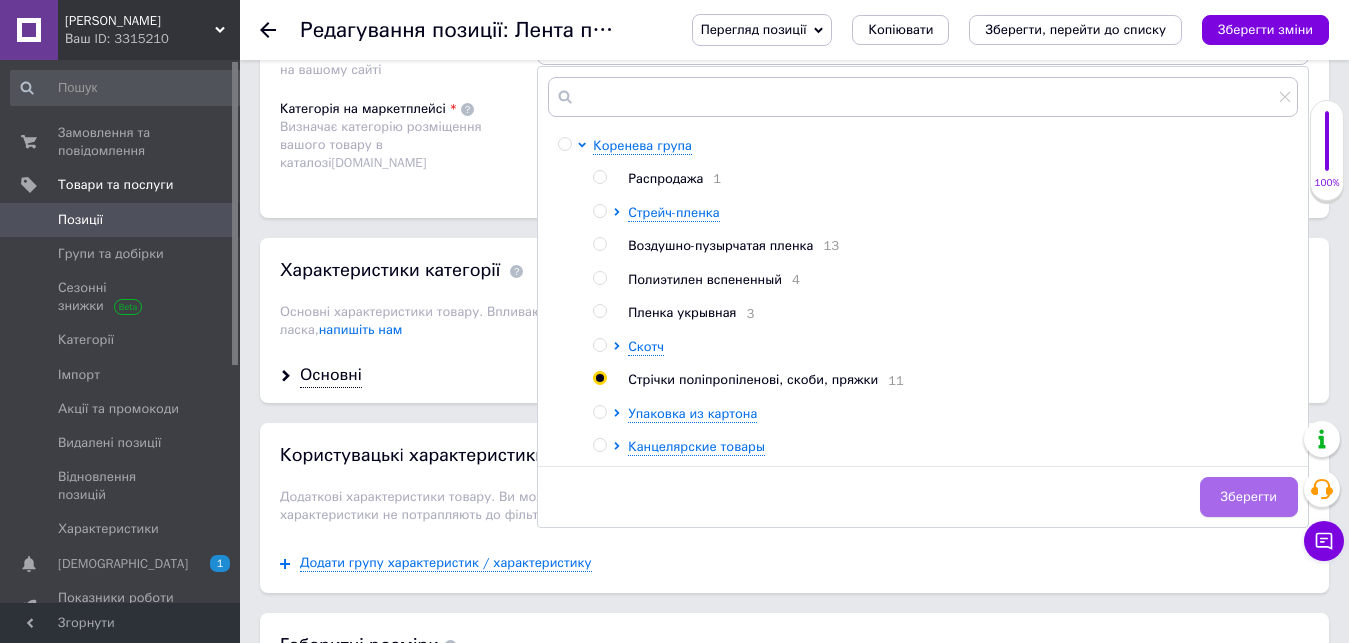 click on "Зберегти" at bounding box center (1249, 497) 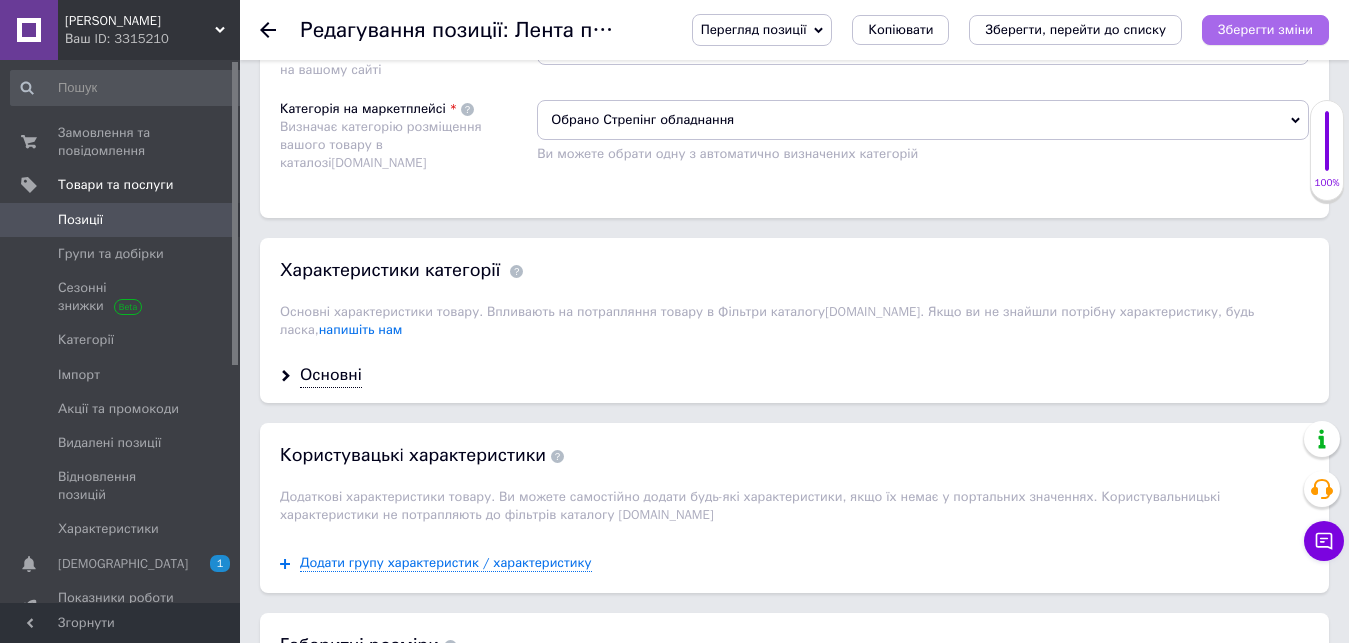 click on "Зберегти зміни" at bounding box center [1265, 29] 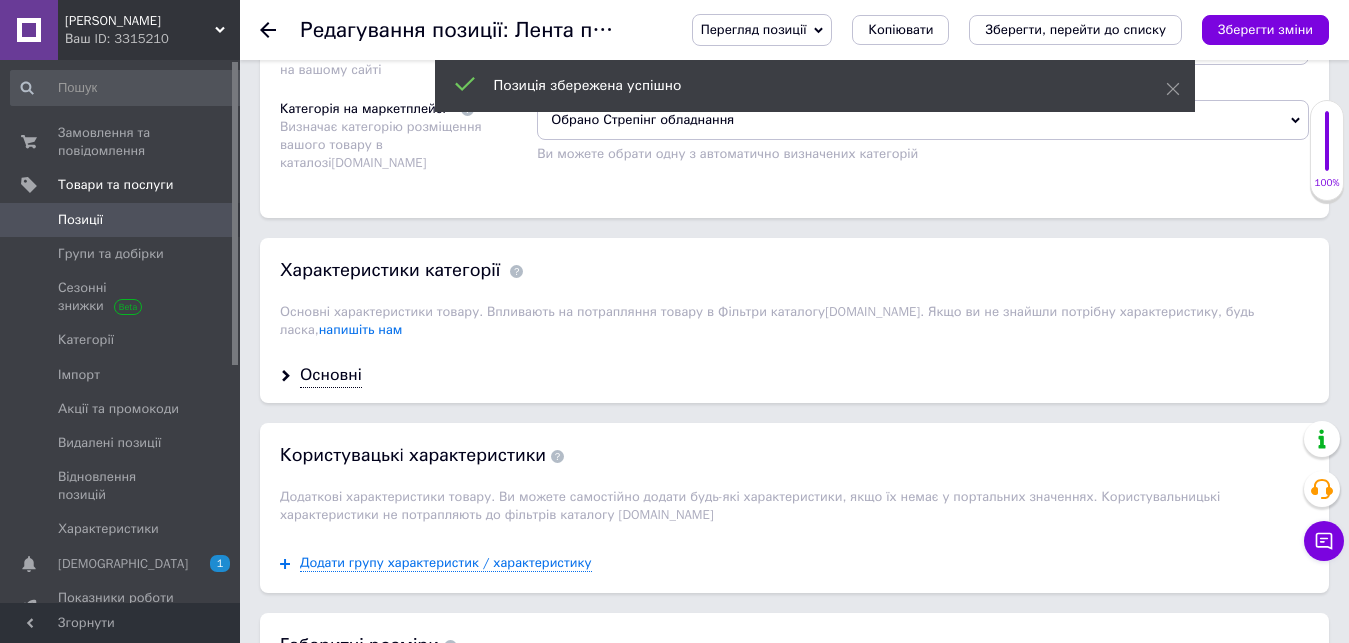 click 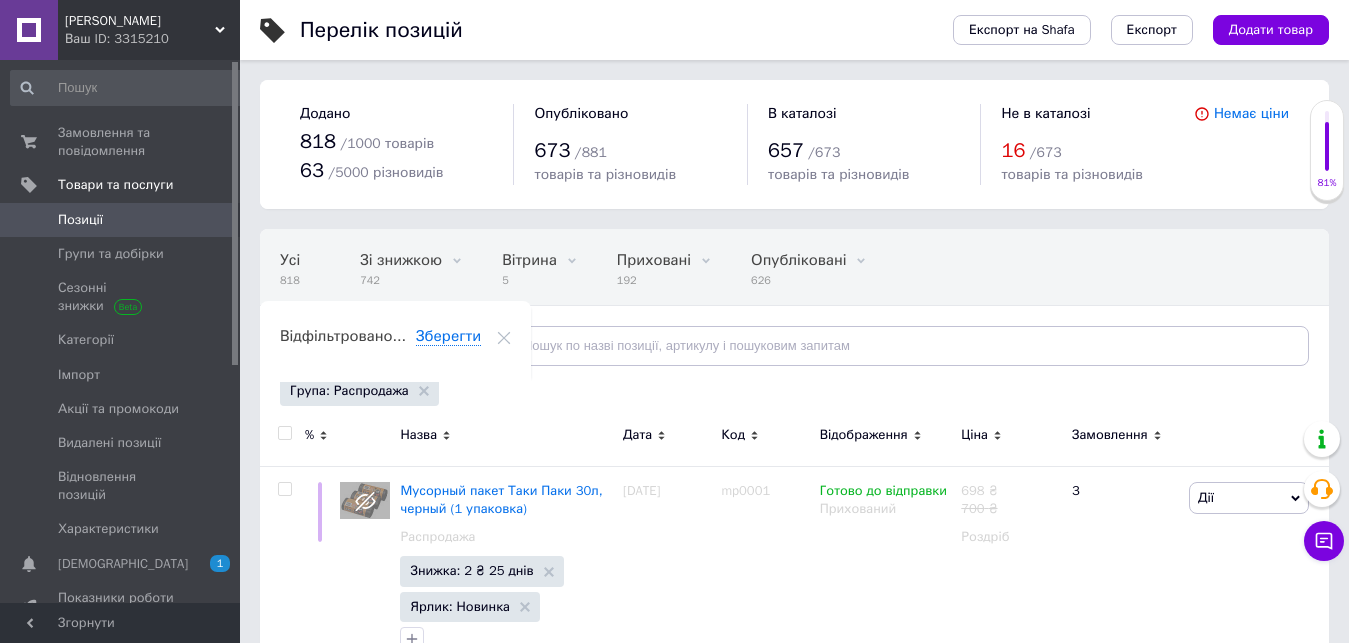 click on "[PERSON_NAME]" at bounding box center (140, 21) 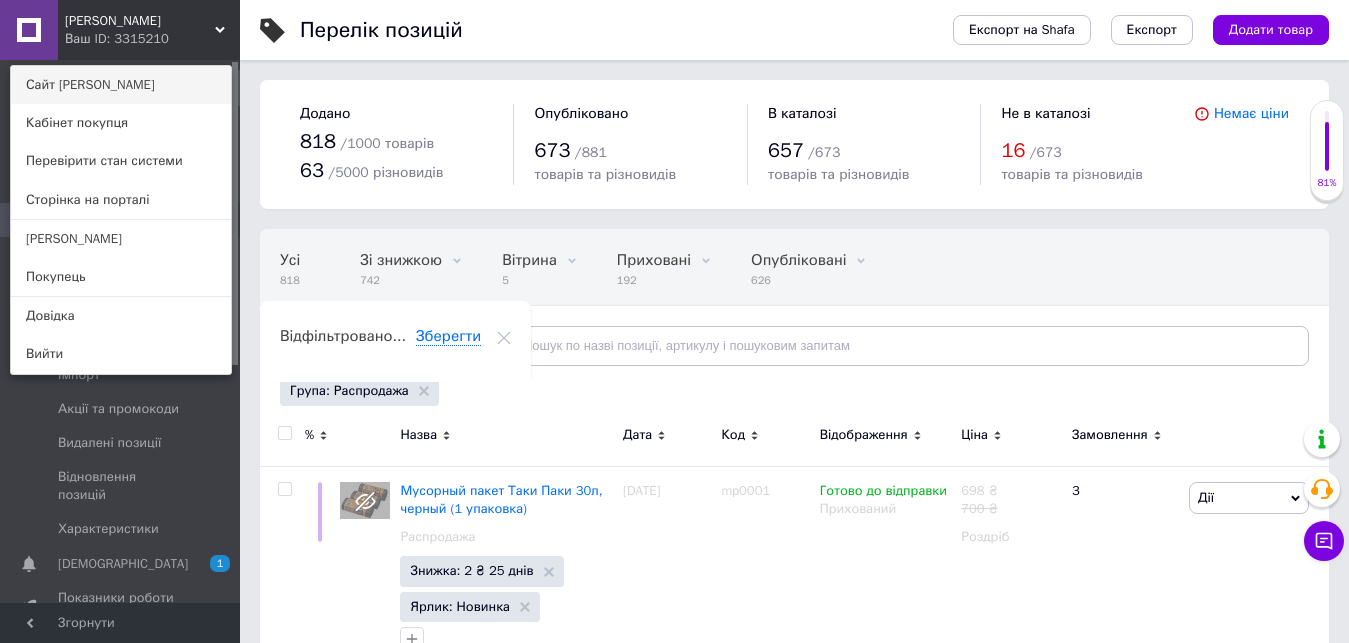 click on "Сайт [PERSON_NAME]" at bounding box center [121, 85] 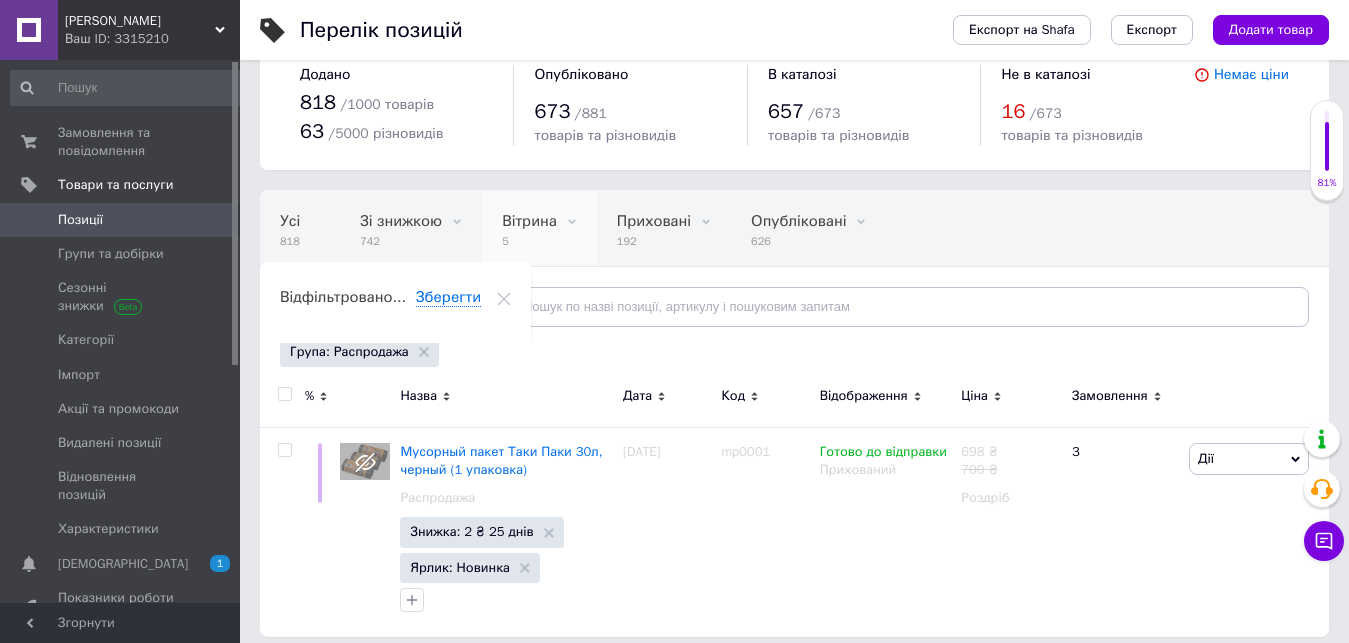 scroll, scrollTop: 53, scrollLeft: 0, axis: vertical 